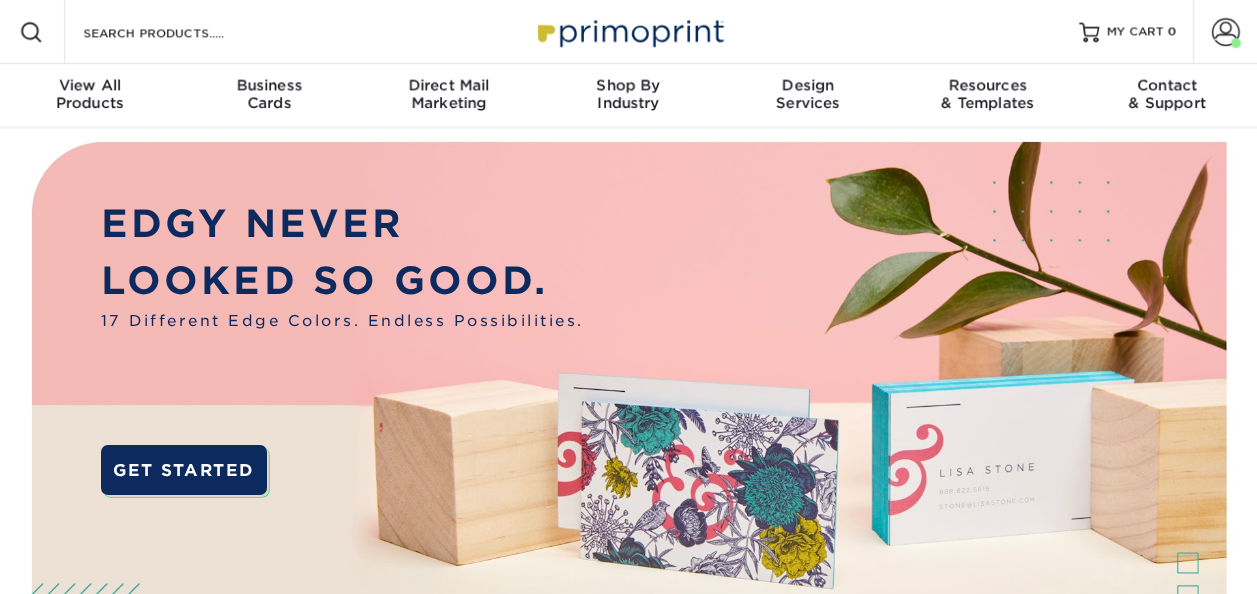 scroll, scrollTop: 0, scrollLeft: 0, axis: both 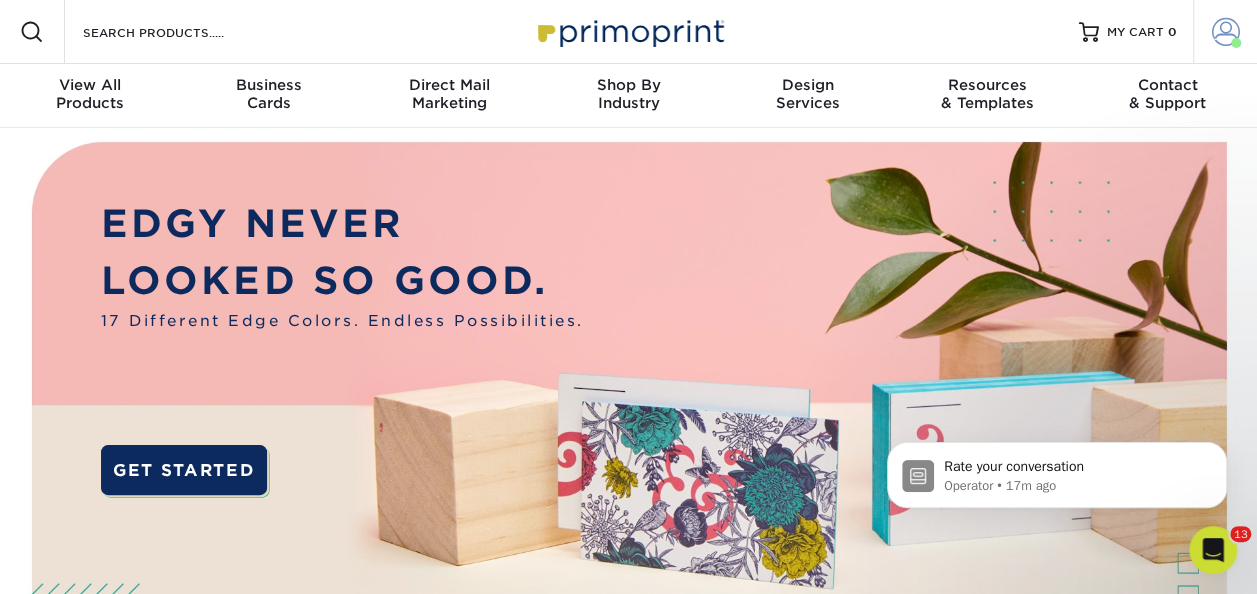 click at bounding box center (1226, 32) 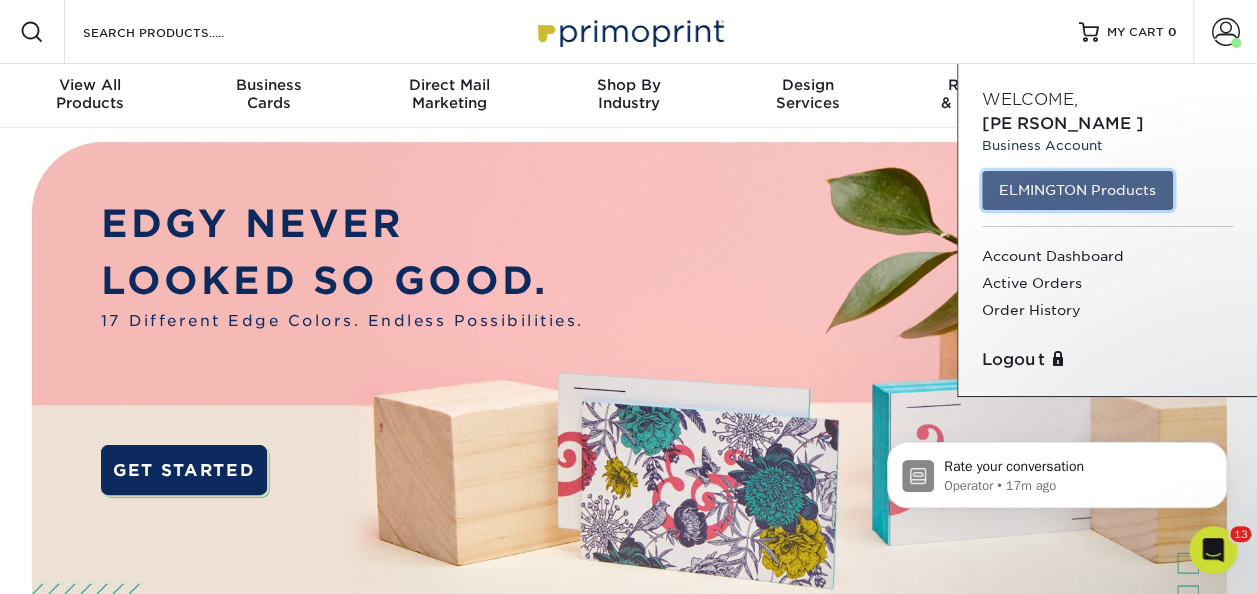 click on "ELMINGTON Products" at bounding box center (1077, 190) 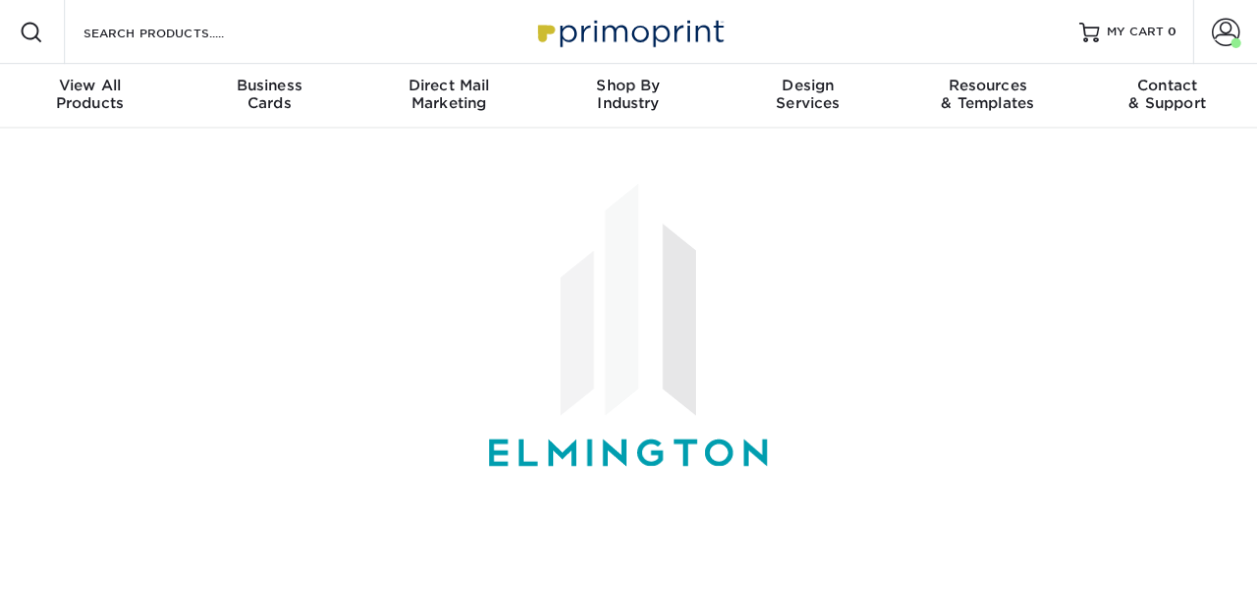 scroll, scrollTop: 0, scrollLeft: 0, axis: both 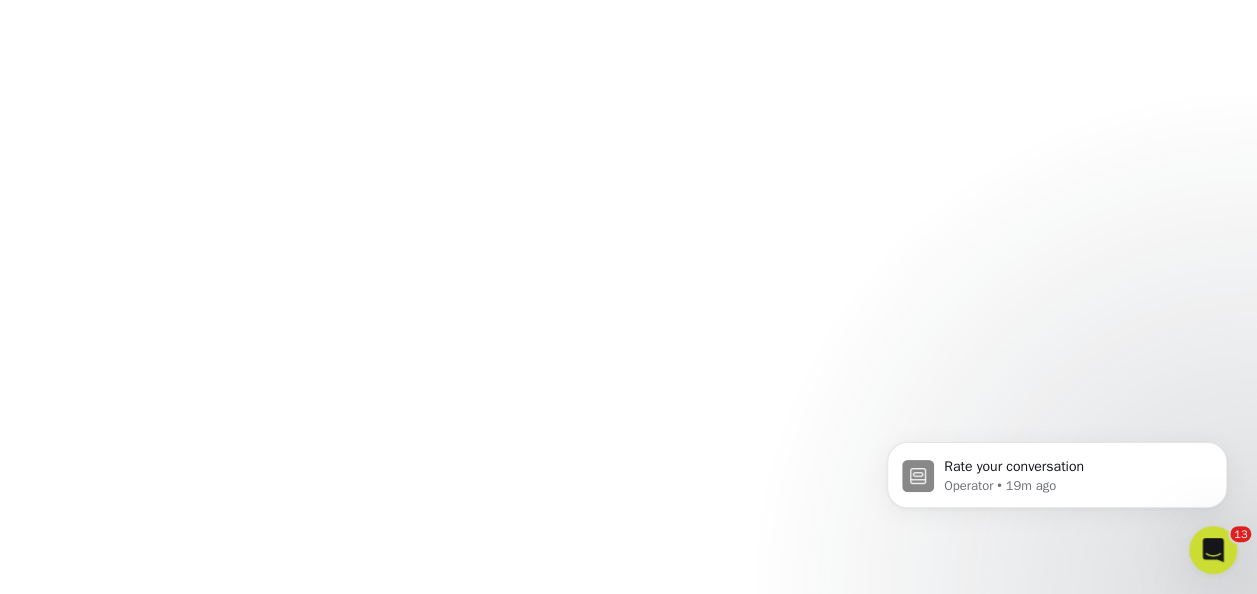 click on "Rate your conversation Operator • 19m ago" at bounding box center [1057, 470] 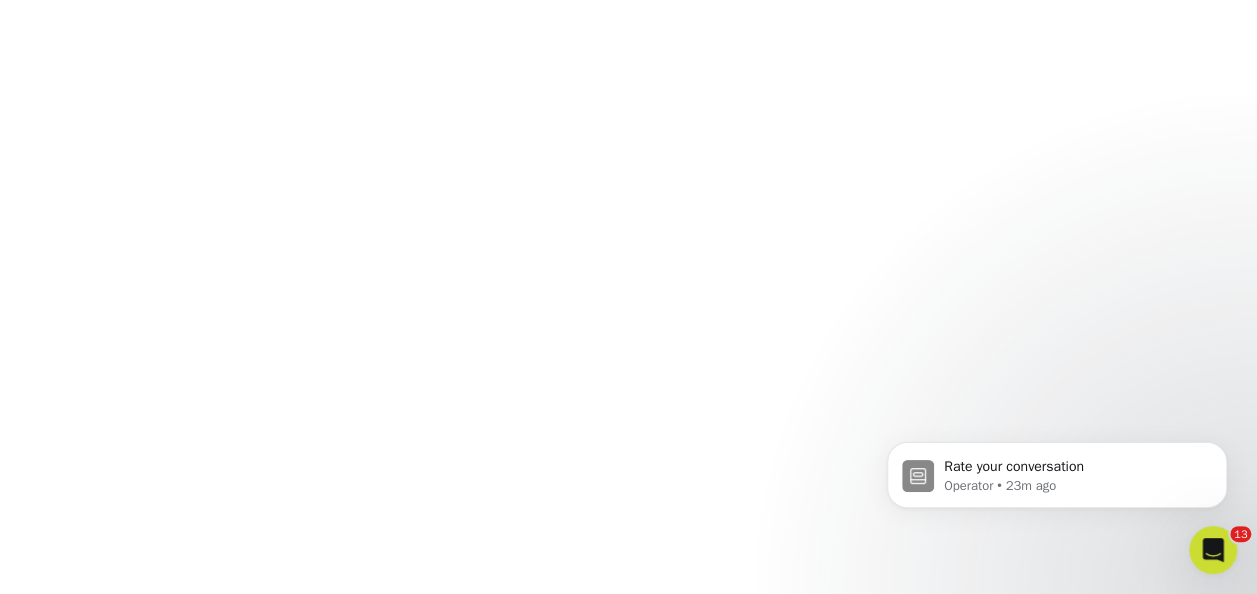 scroll, scrollTop: 530, scrollLeft: 0, axis: vertical 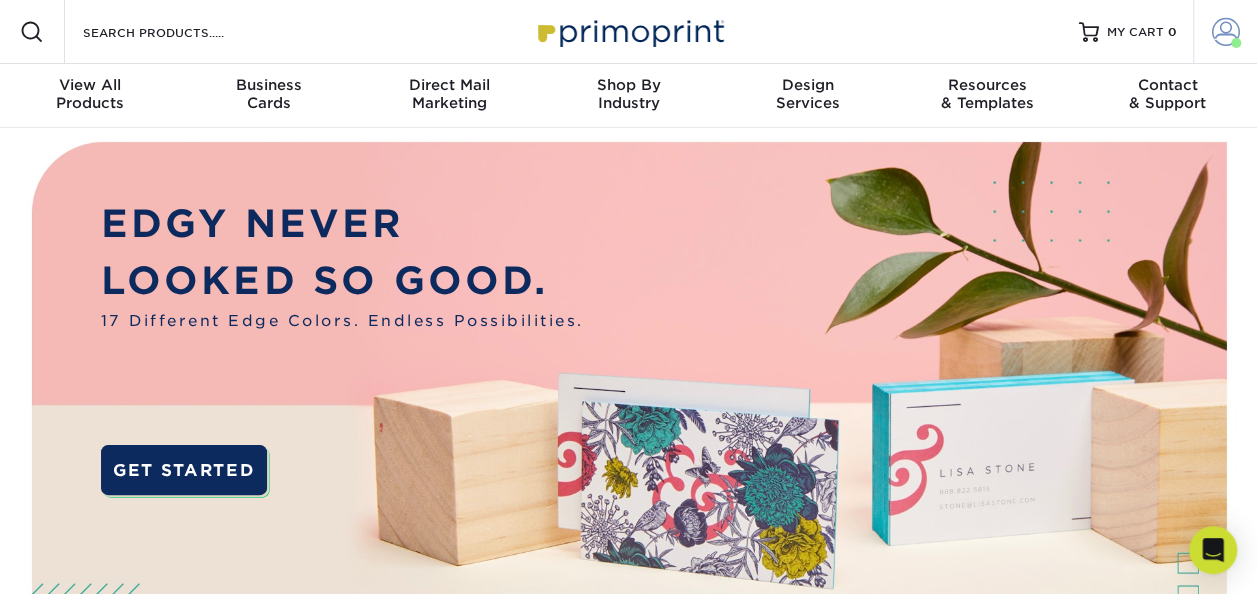 click at bounding box center [1226, 32] 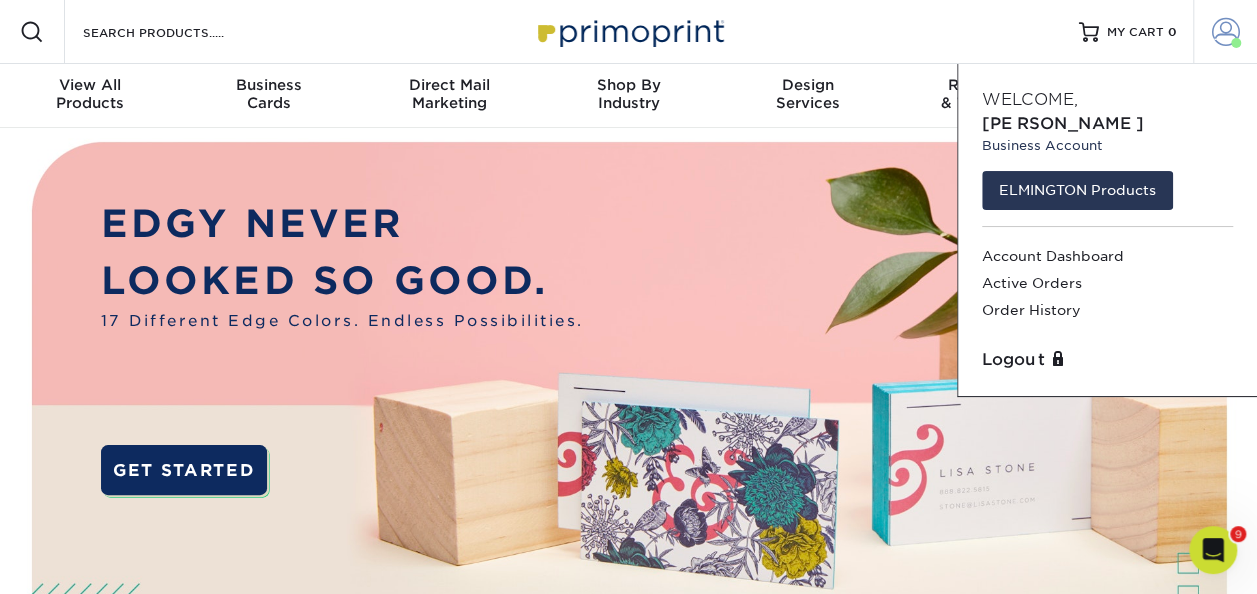 scroll, scrollTop: 0, scrollLeft: 0, axis: both 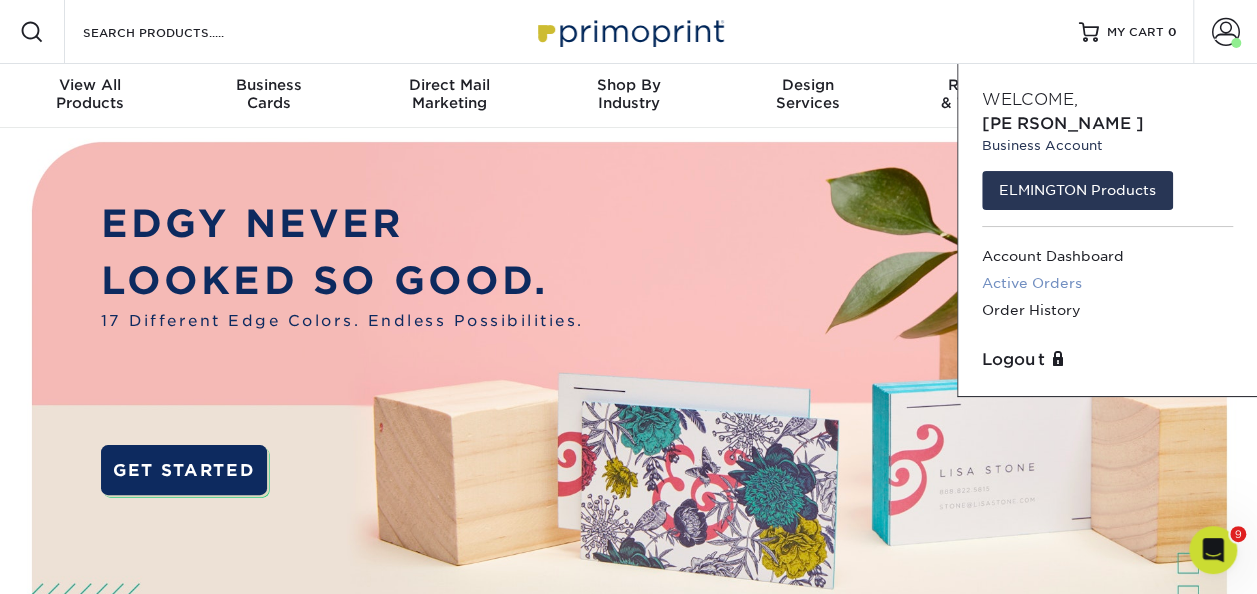 click on "Active Orders" at bounding box center (1107, 283) 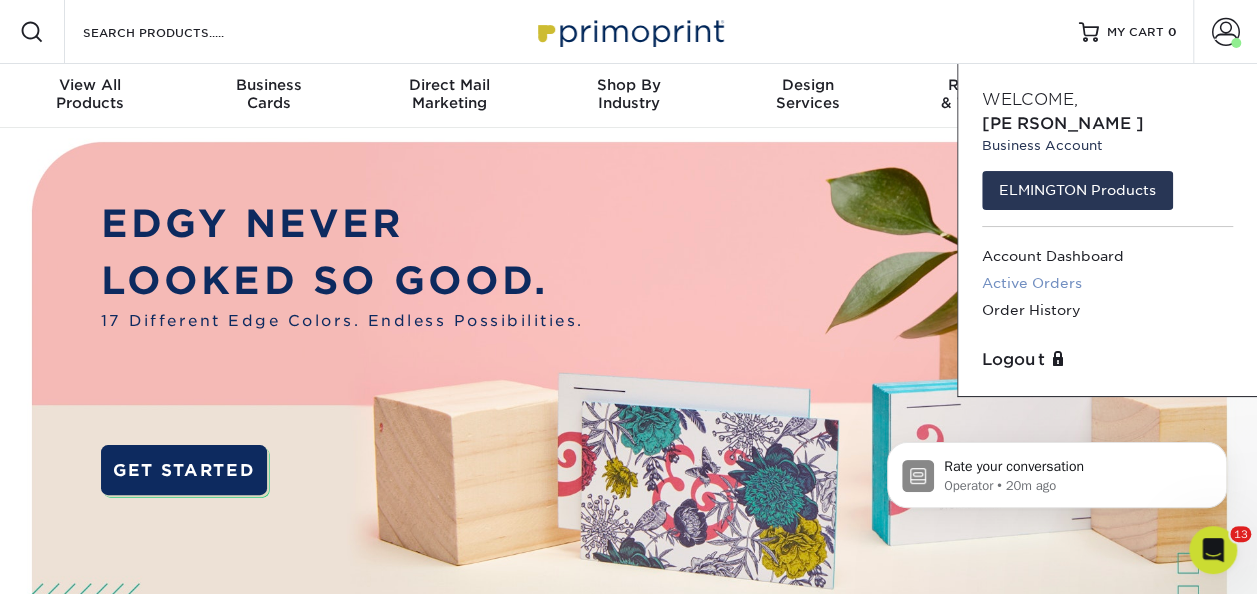 scroll, scrollTop: 0, scrollLeft: 0, axis: both 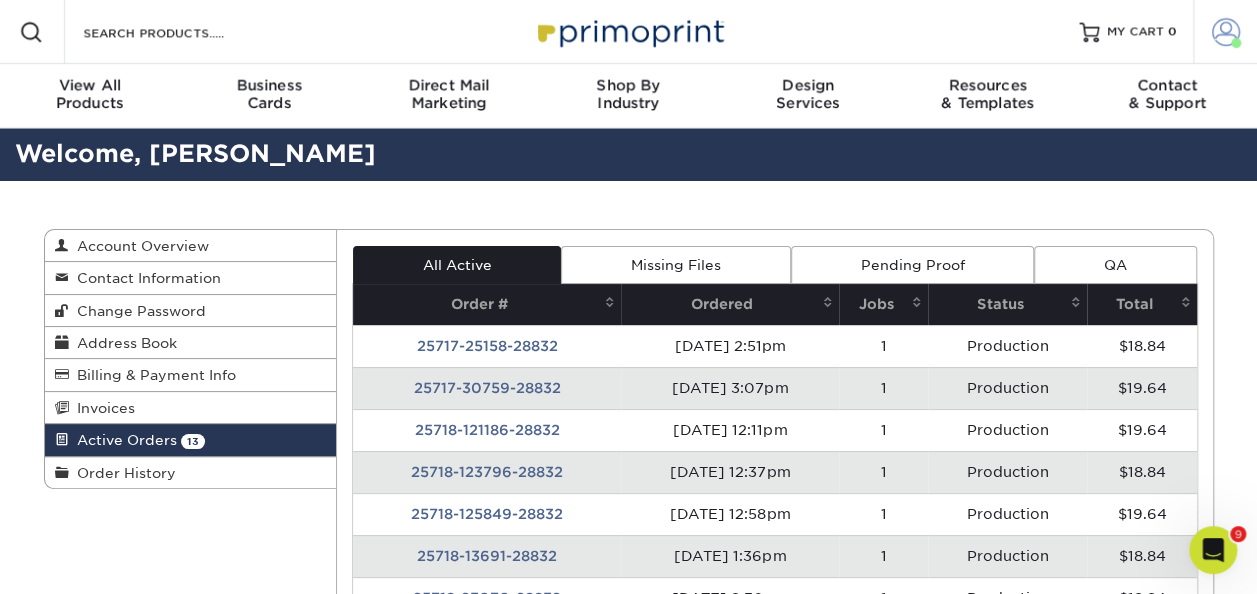 click at bounding box center [1226, 32] 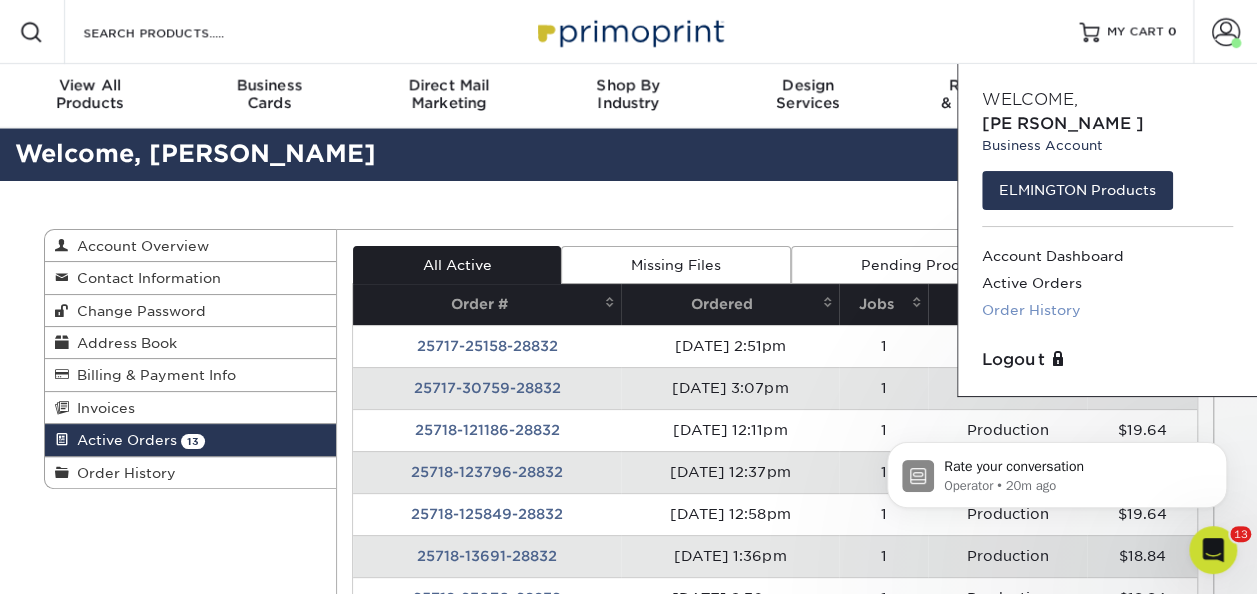 scroll, scrollTop: 0, scrollLeft: 0, axis: both 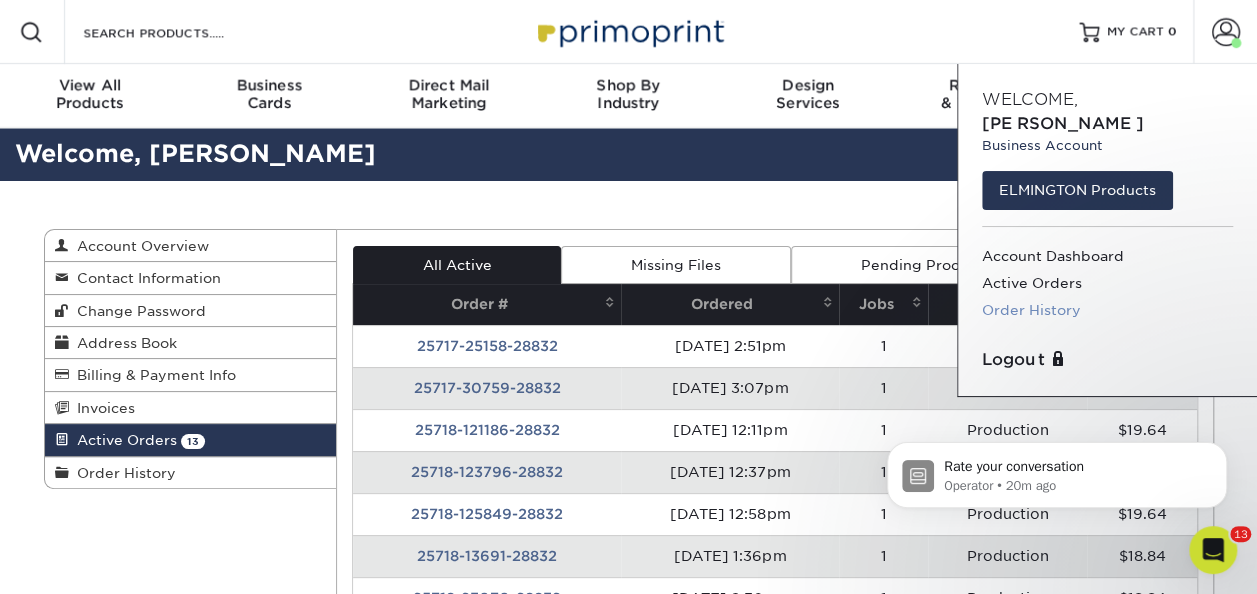 click on "Order History" at bounding box center (1107, 310) 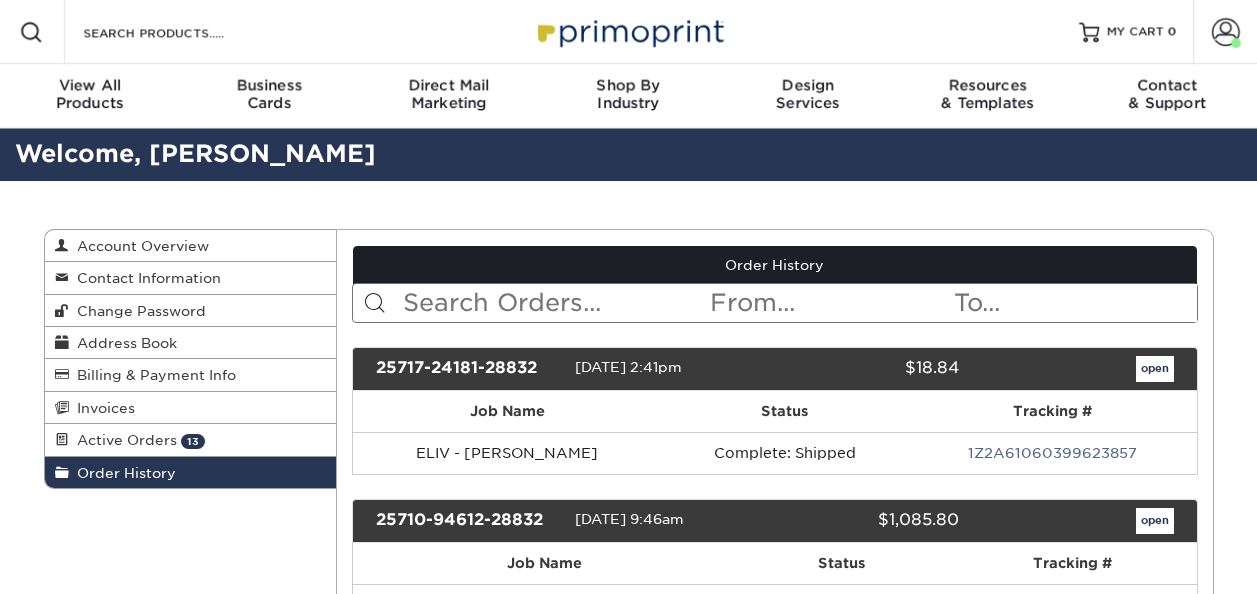scroll, scrollTop: 0, scrollLeft: 0, axis: both 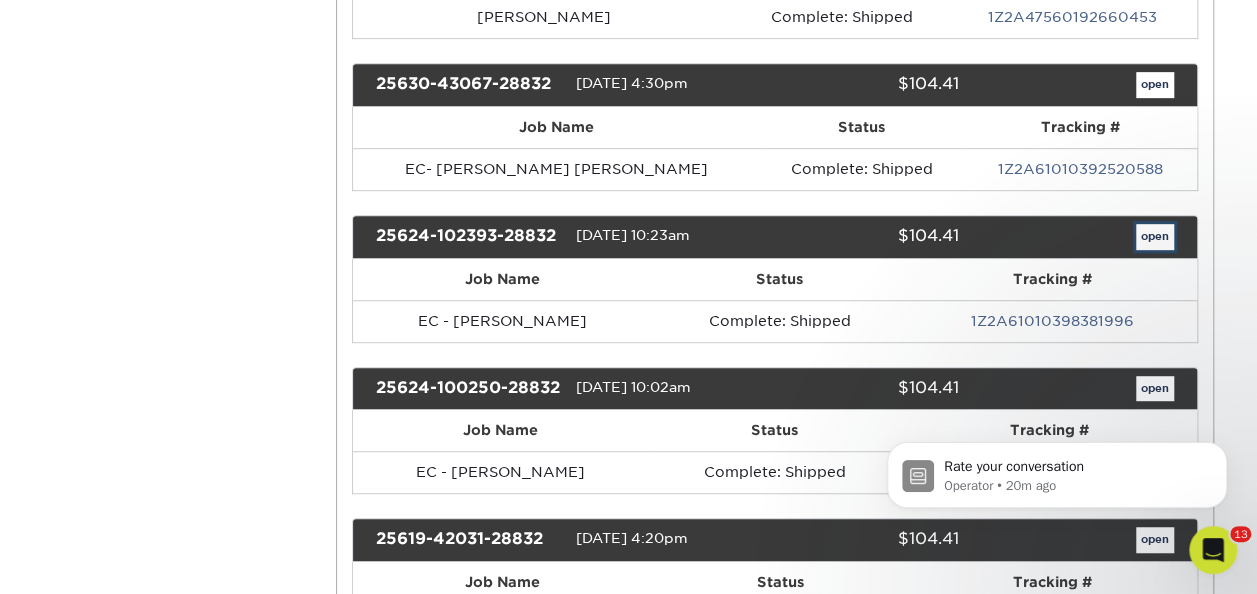 drag, startPoint x: 1142, startPoint y: 204, endPoint x: 1086, endPoint y: 119, distance: 101.788994 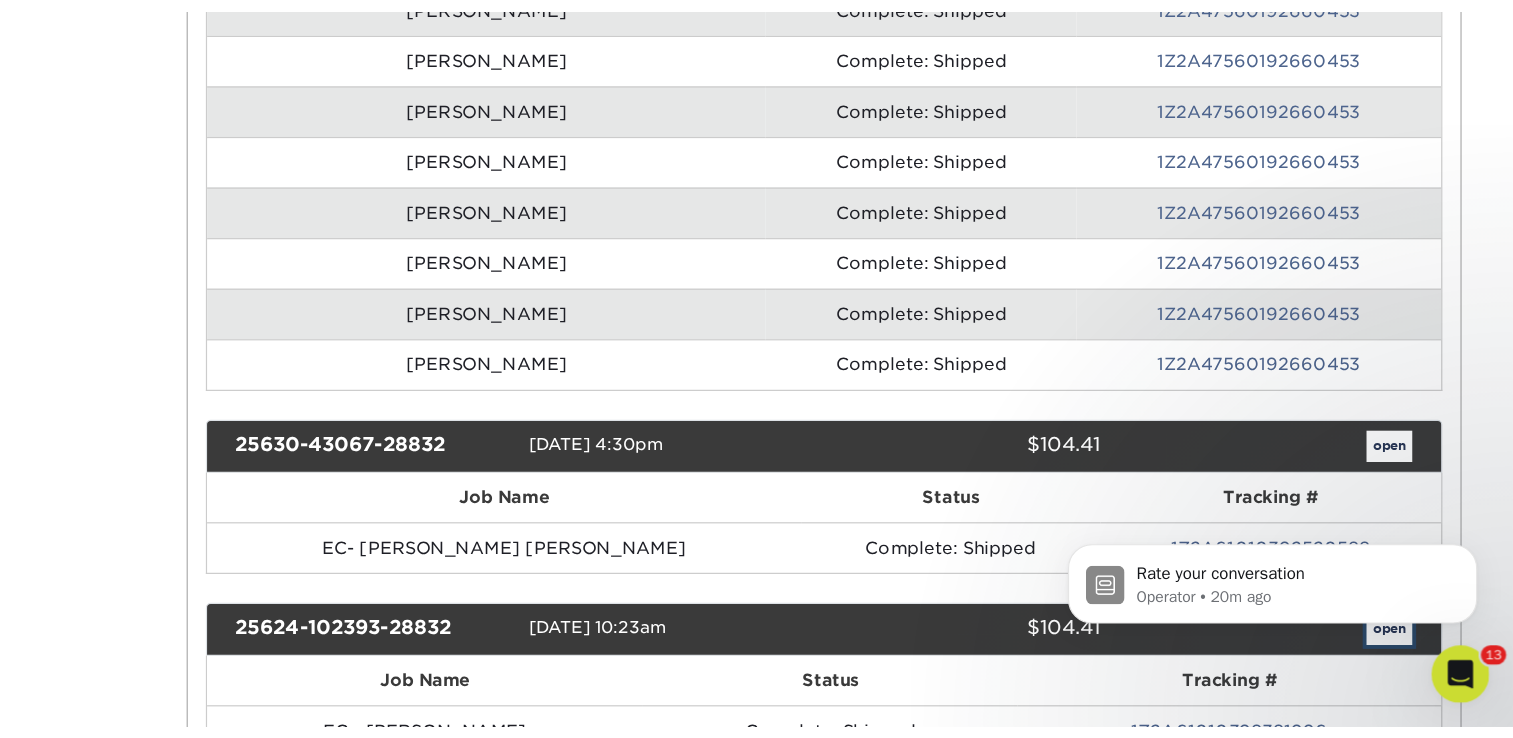 scroll, scrollTop: 0, scrollLeft: 0, axis: both 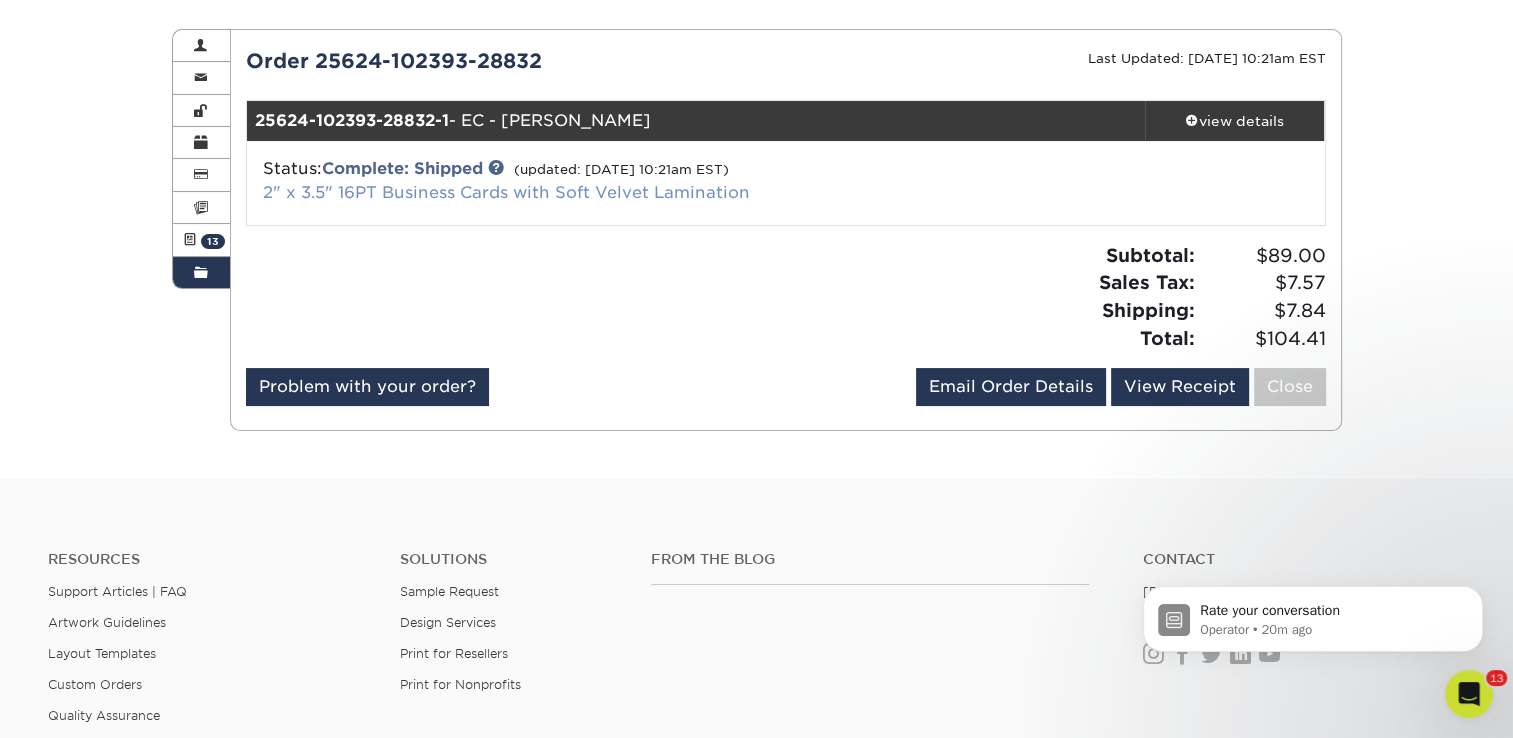 click on "2" x 3.5" 16PT  Business Cards with Soft Velvet Lamination" at bounding box center (506, 192) 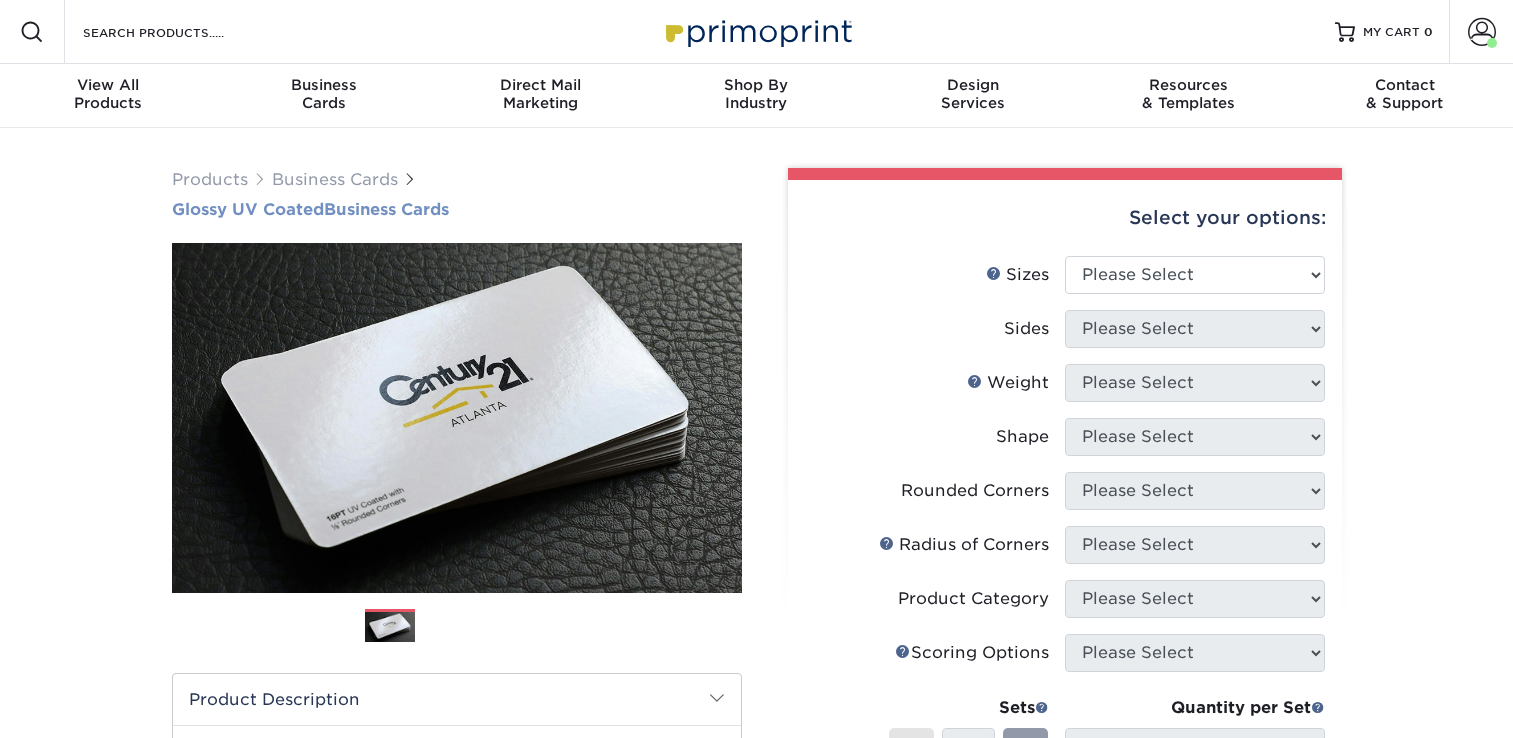 scroll, scrollTop: 0, scrollLeft: 0, axis: both 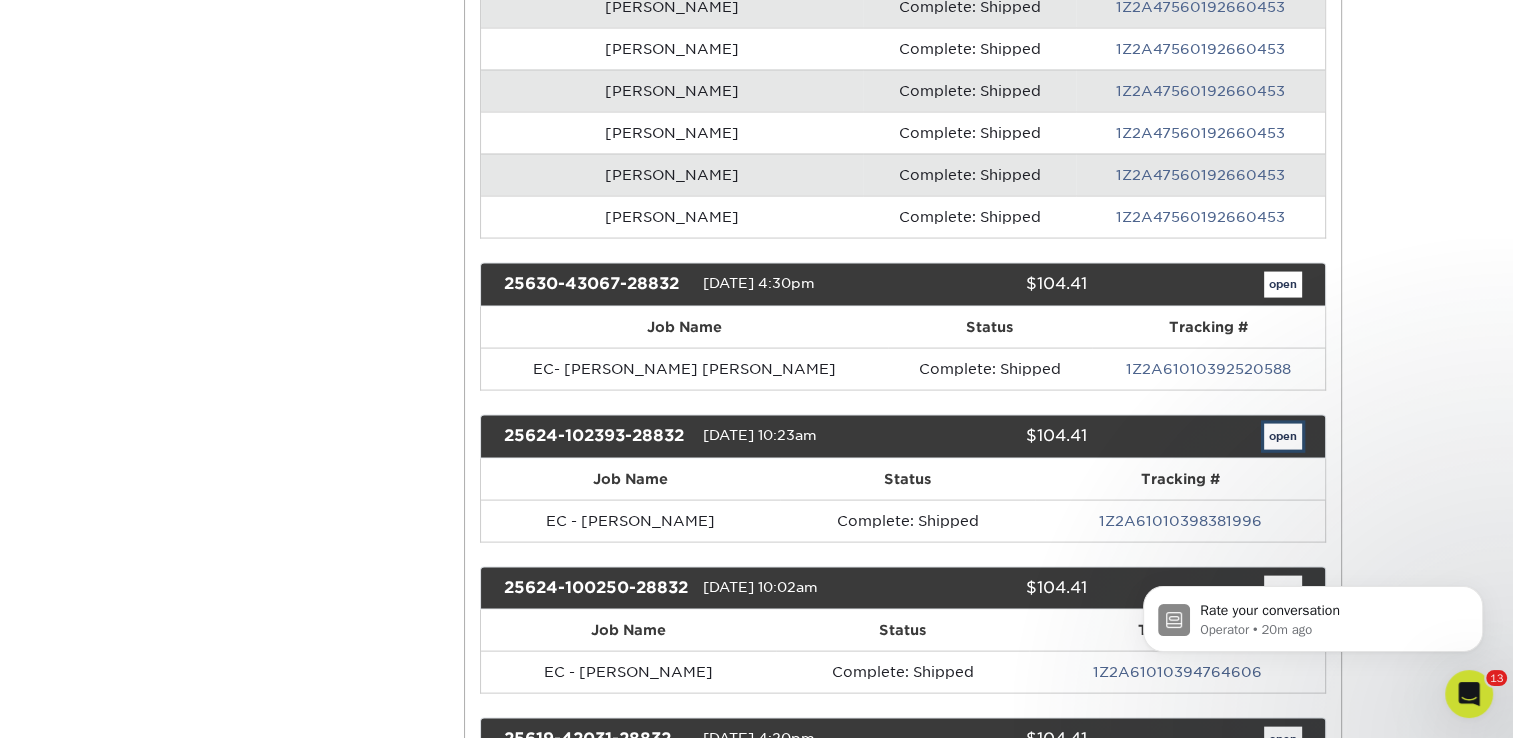 click on "open" at bounding box center (1283, 437) 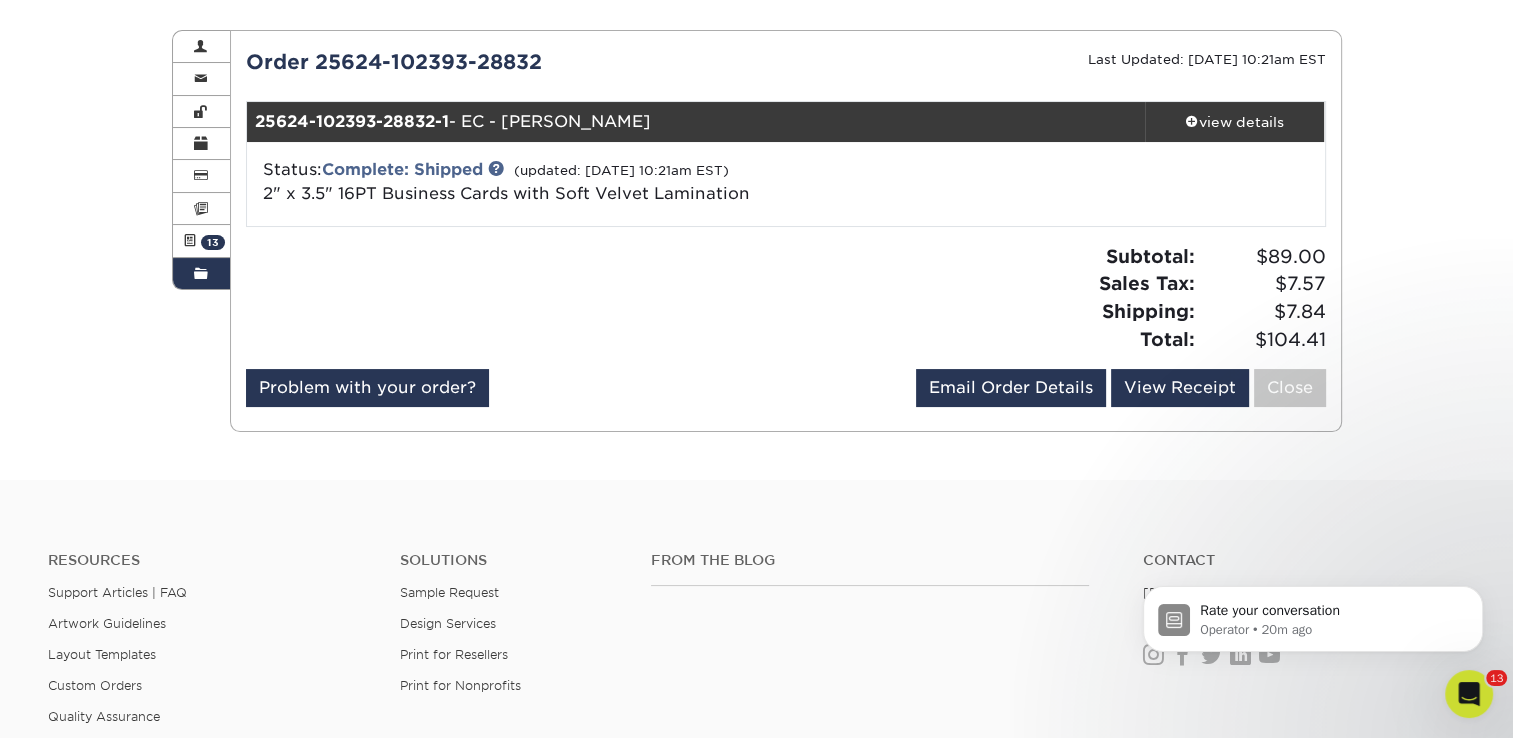 scroll, scrollTop: 200, scrollLeft: 0, axis: vertical 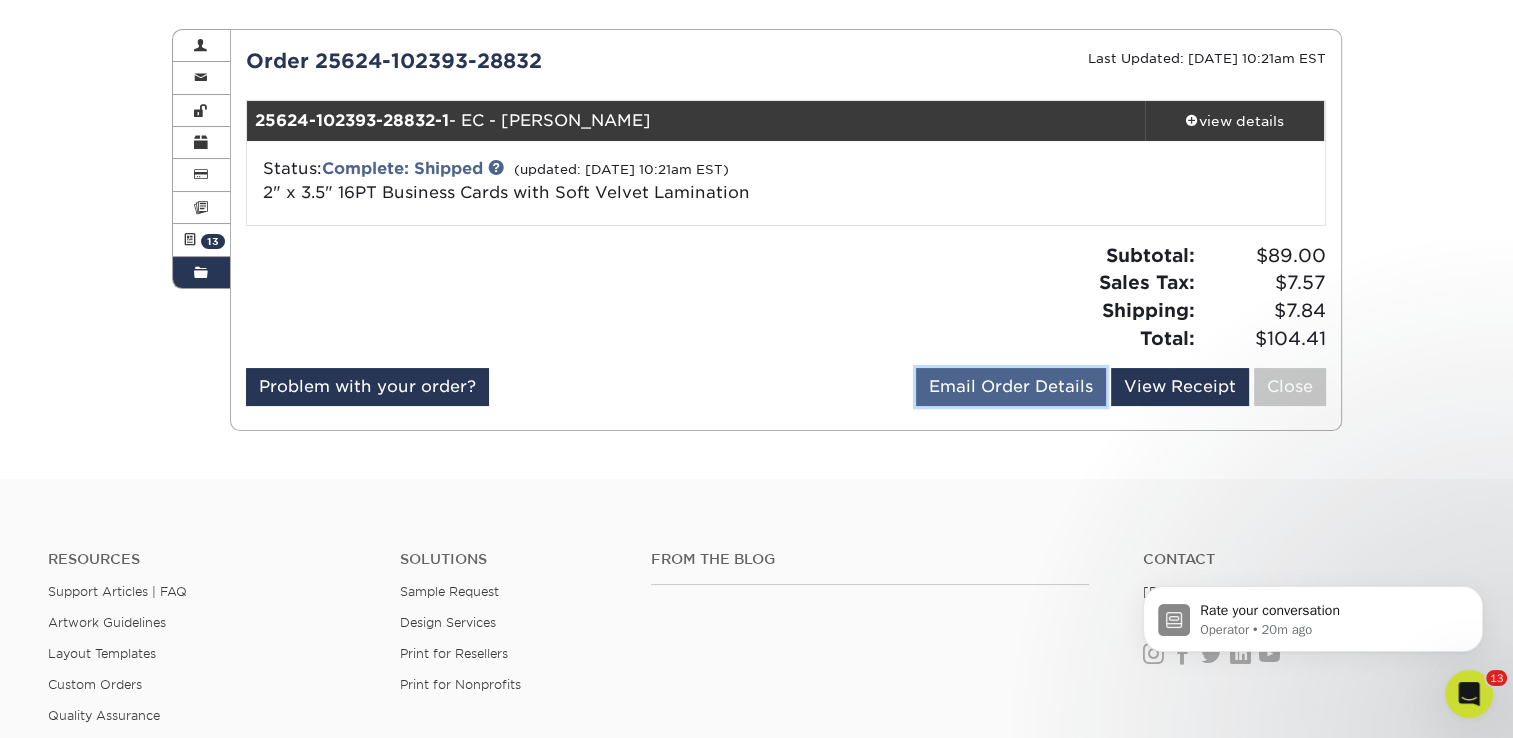 click on "Email Order Details" at bounding box center (1011, 387) 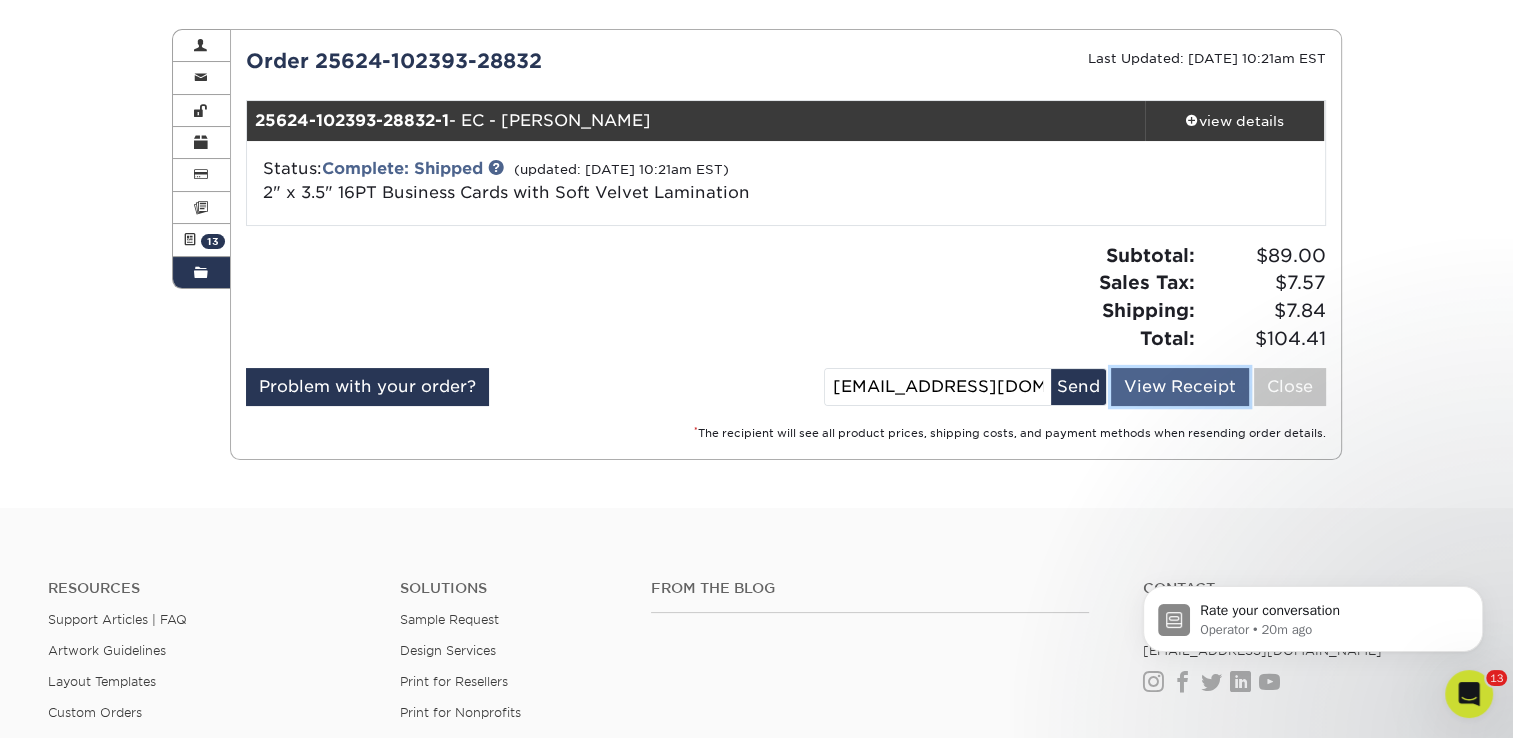 click on "View Receipt" at bounding box center [1180, 387] 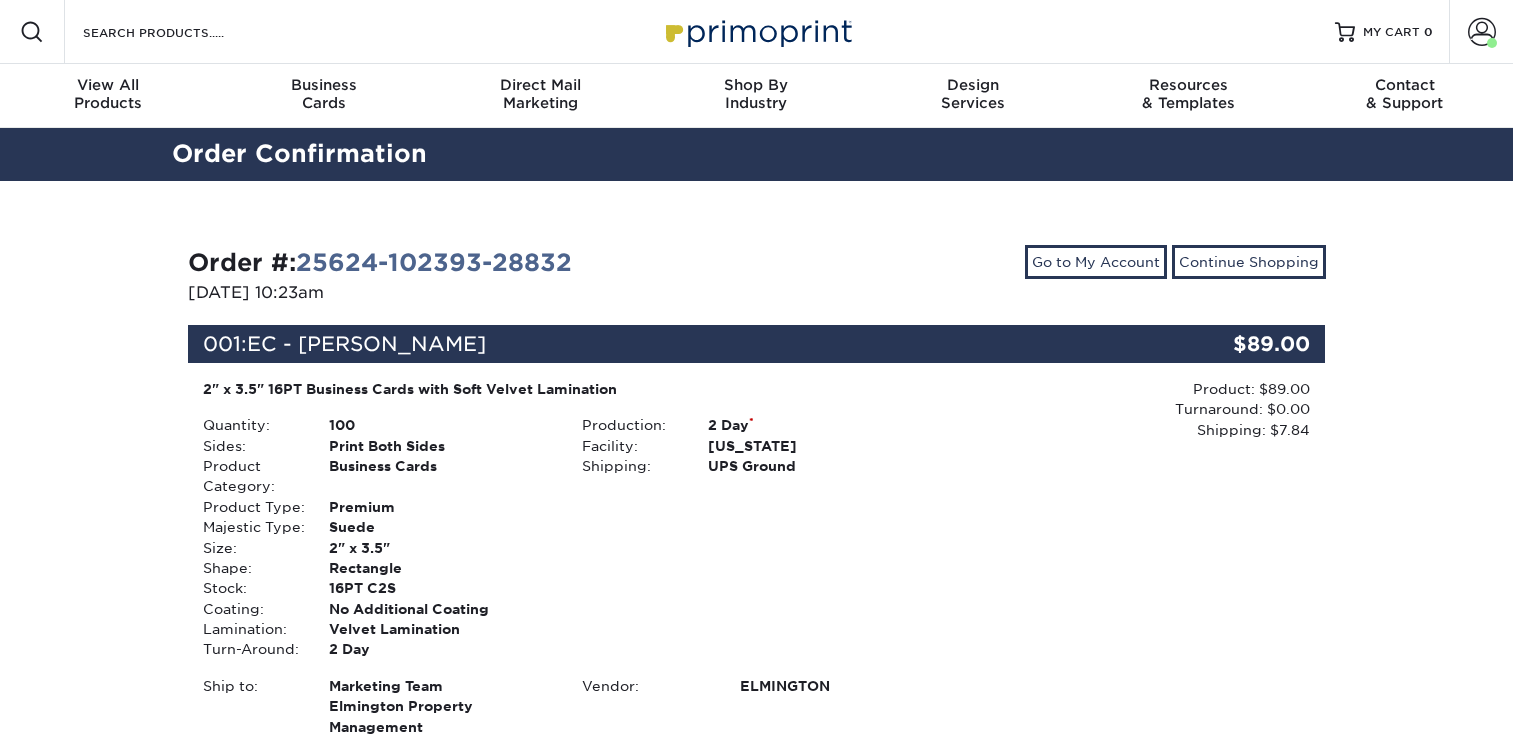 scroll, scrollTop: 0, scrollLeft: 0, axis: both 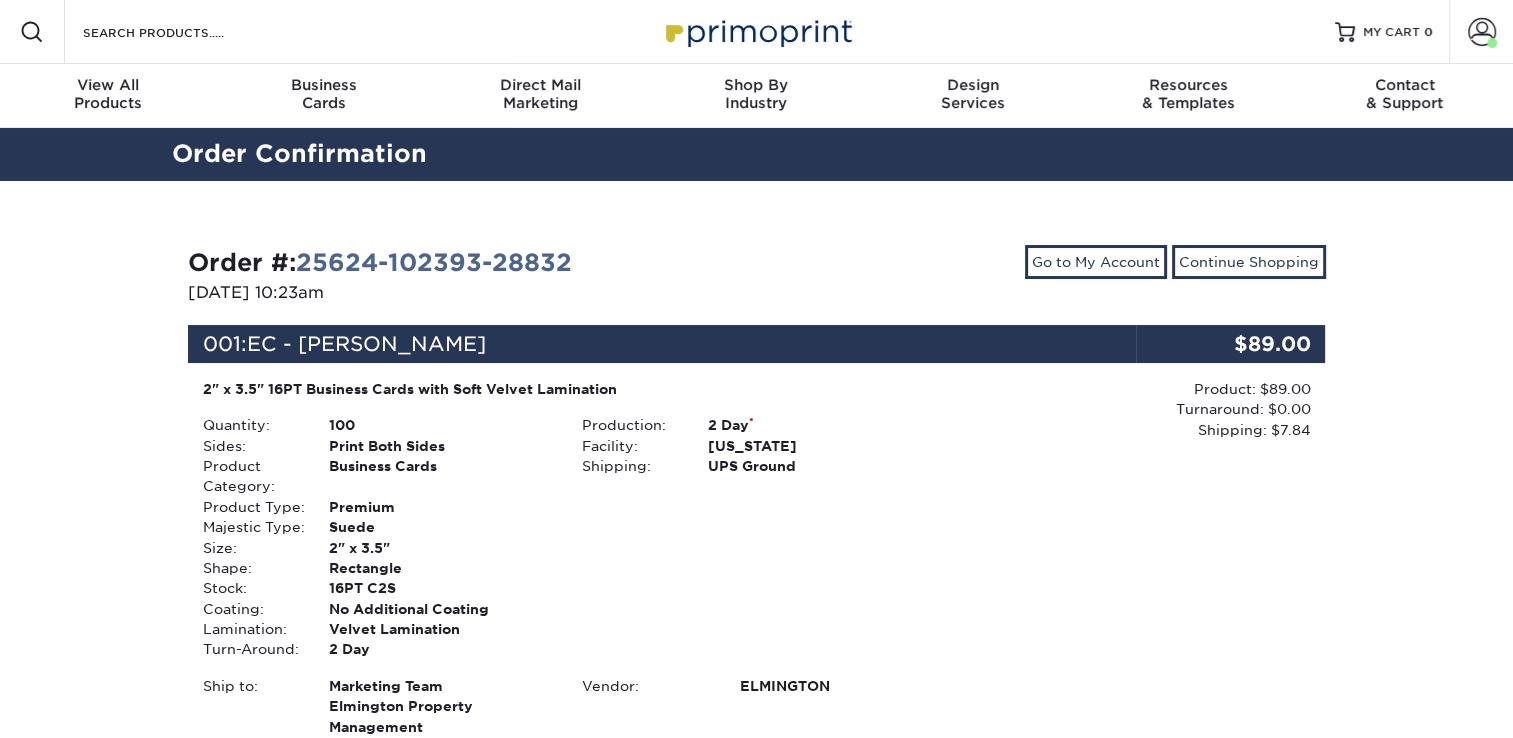 click on "Resources  & Templates
The Primoprint Blog
Explore current company news and trending print and design tips.
Gallery" at bounding box center (1189, 96) 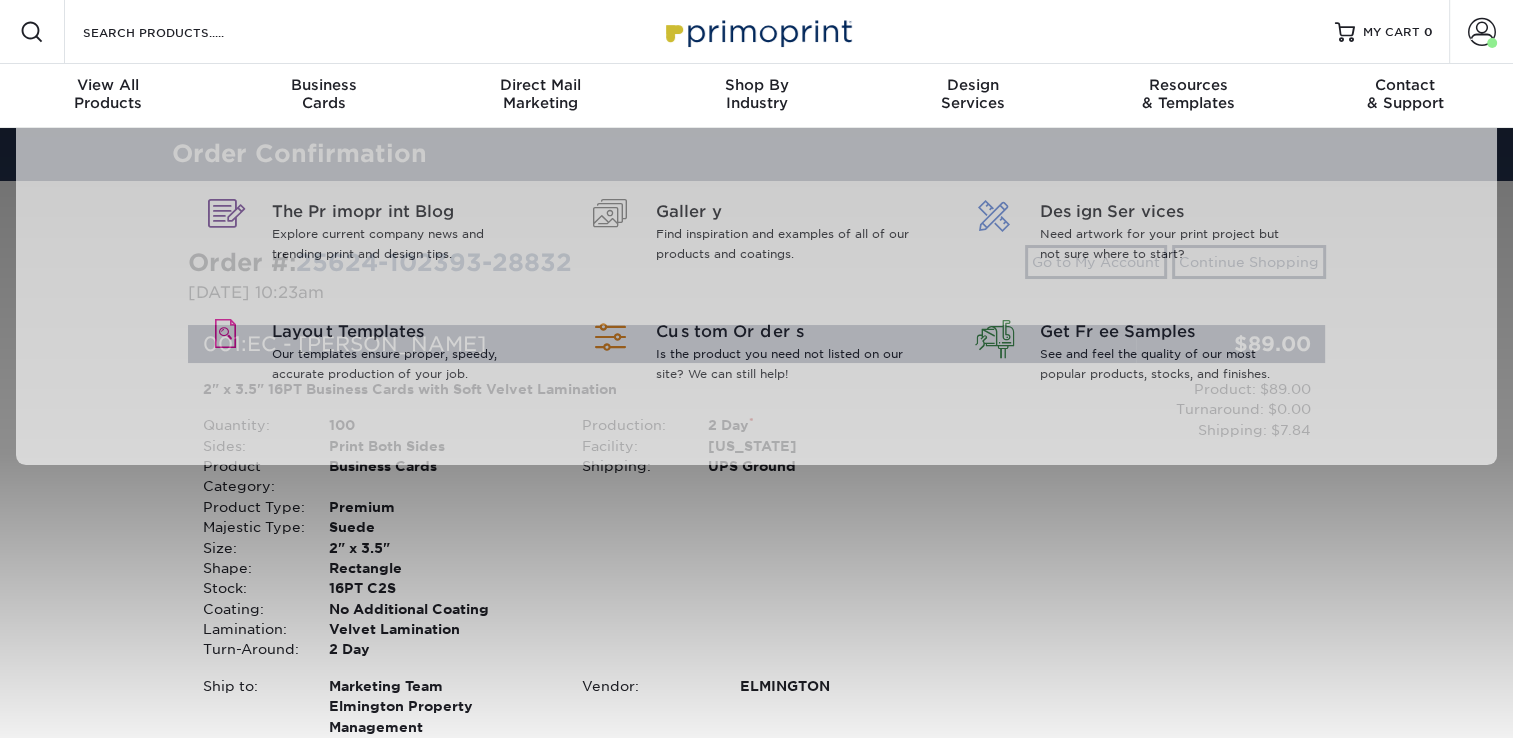 click on "Resources Menu
Search Products
Account
Welcome,   Benjamin
Business Account
ELMINGTON Products
Account Dashboard
Active Orders
Order History
Logout
MY CART   0" at bounding box center [756, 878] 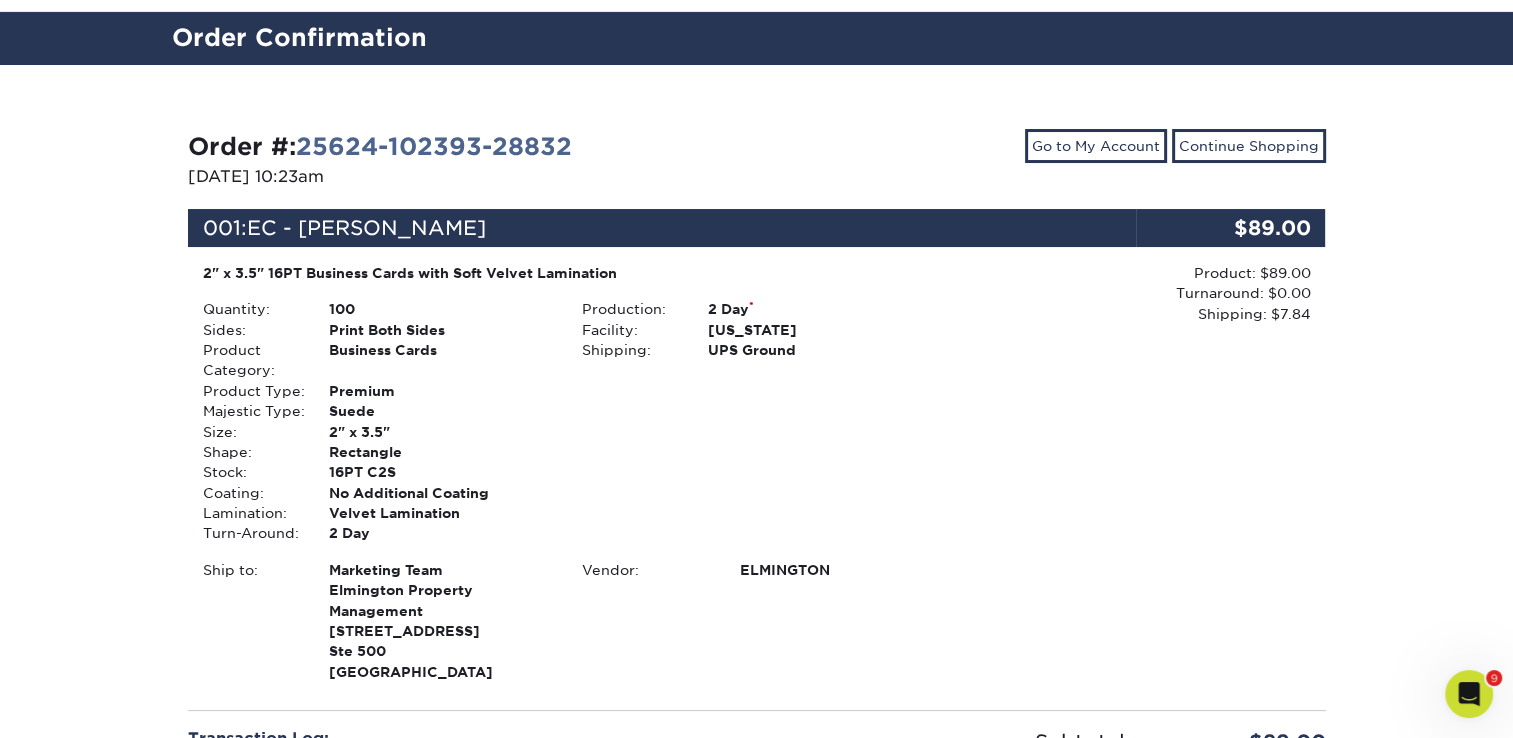 scroll, scrollTop: 0, scrollLeft: 0, axis: both 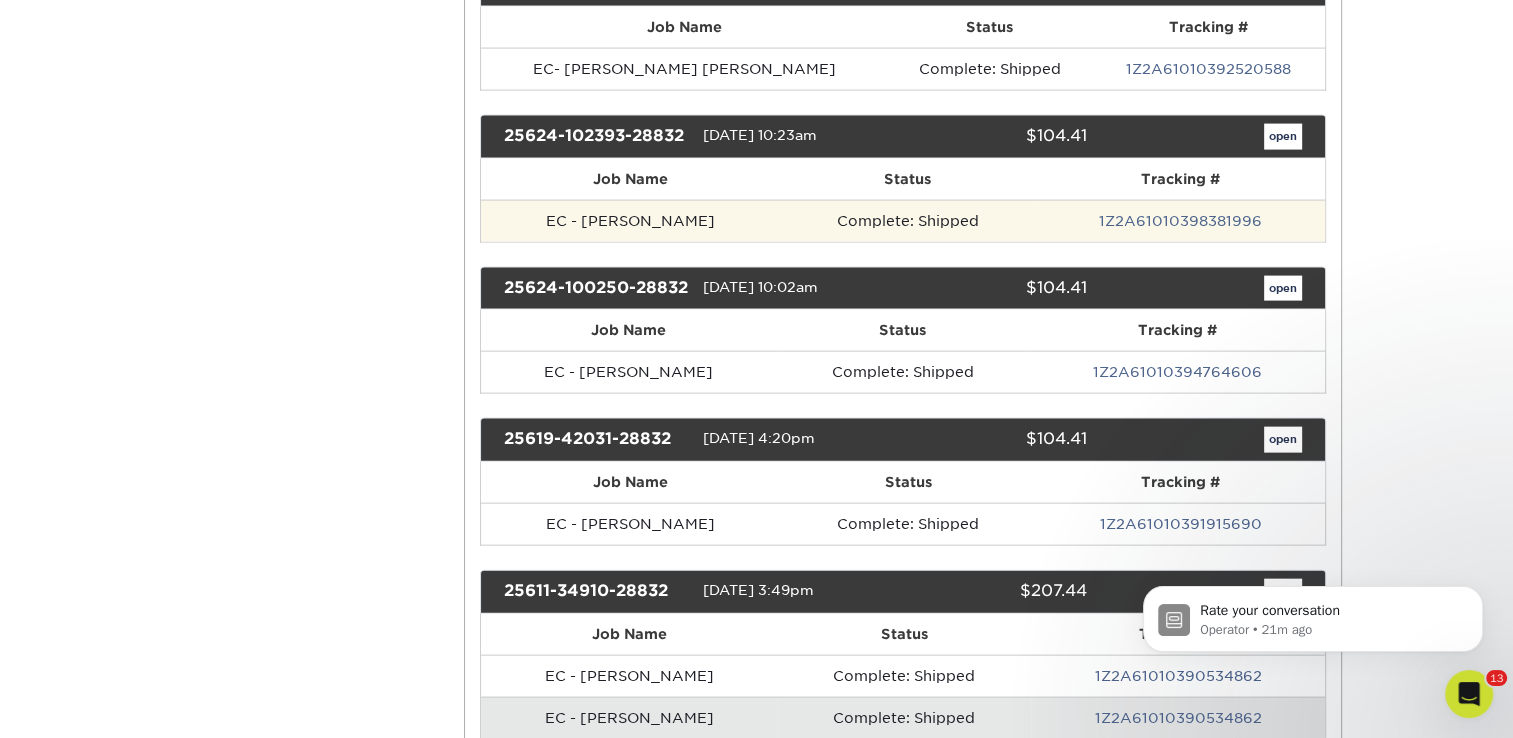 click on "EC - [PERSON_NAME]" at bounding box center (630, 221) 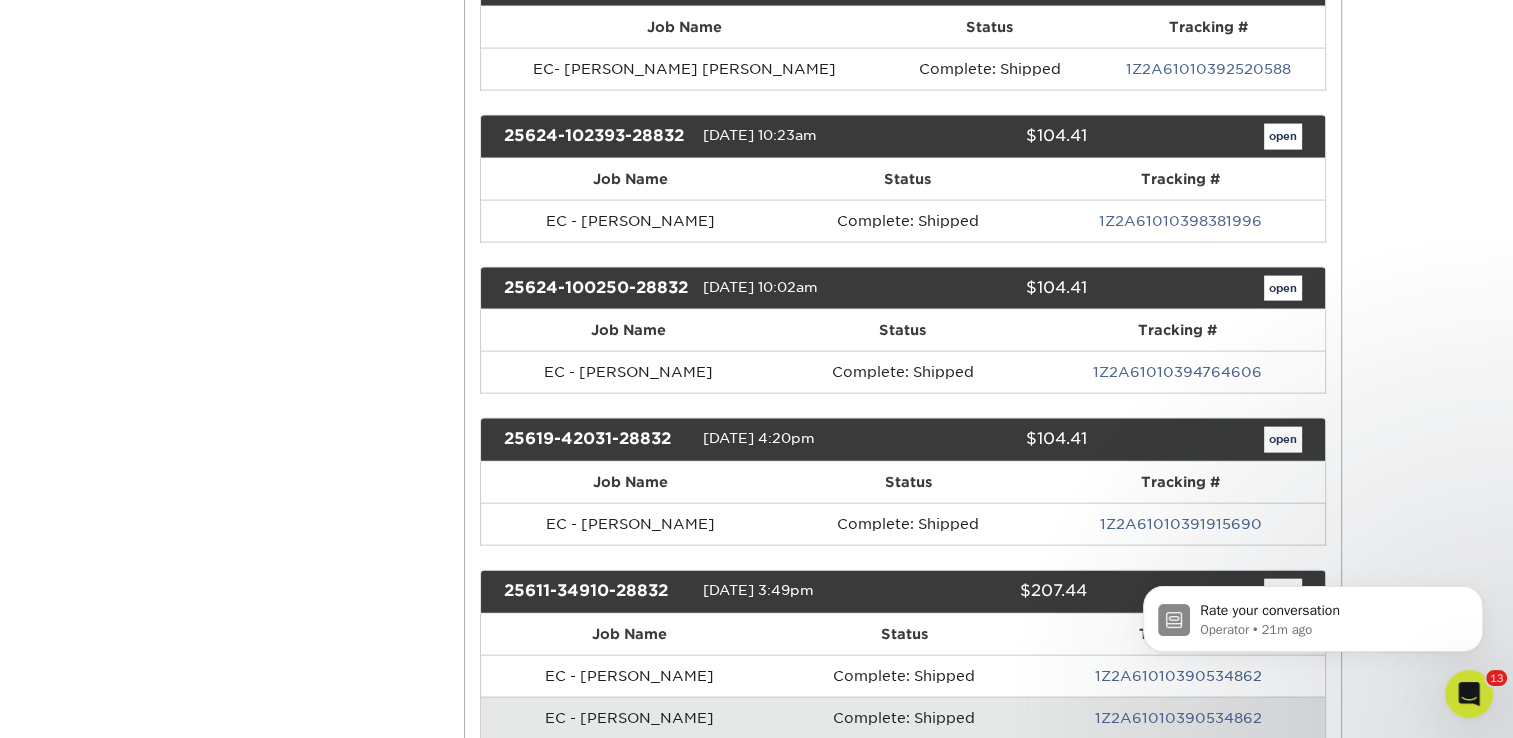 click on "open" at bounding box center [1209, 137] 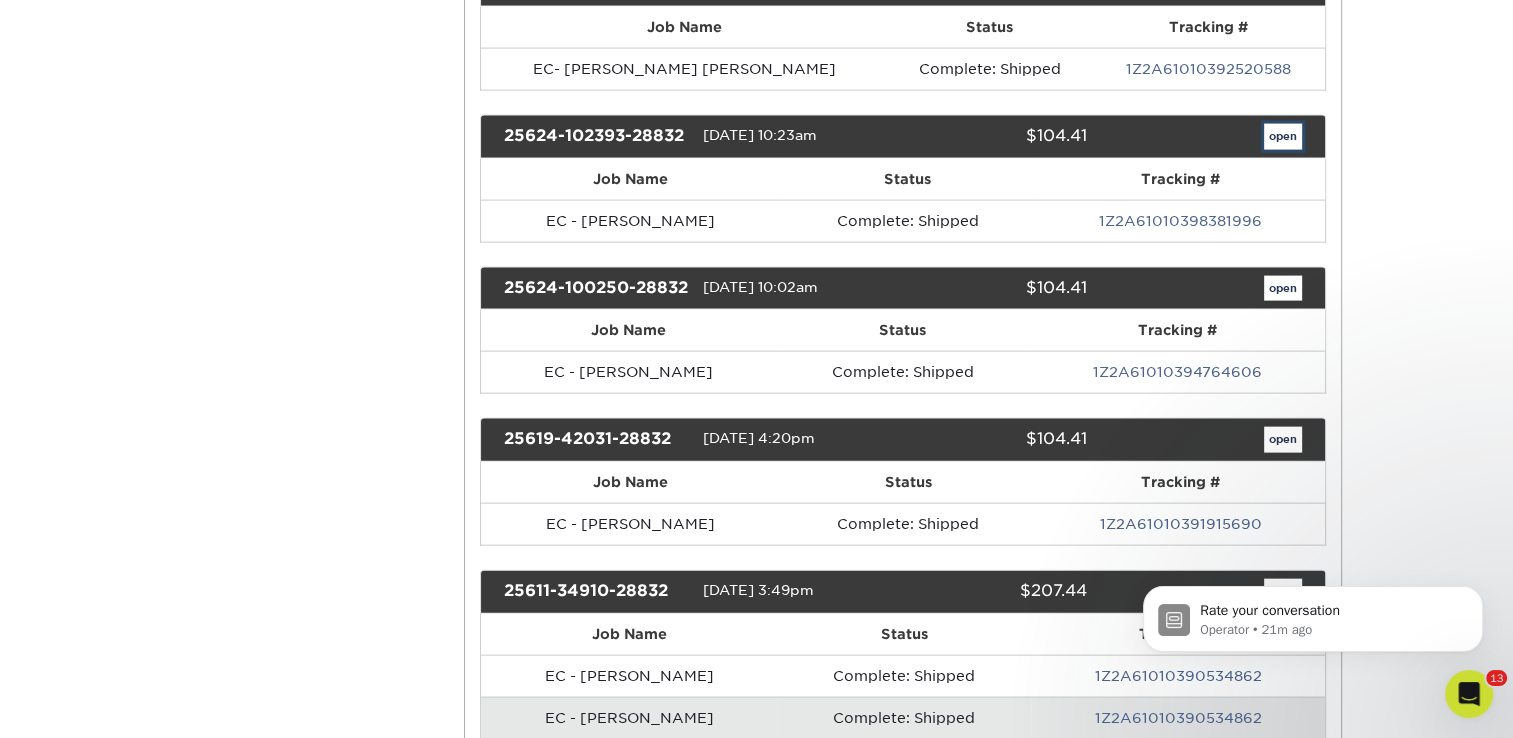click on "open" at bounding box center [1283, 137] 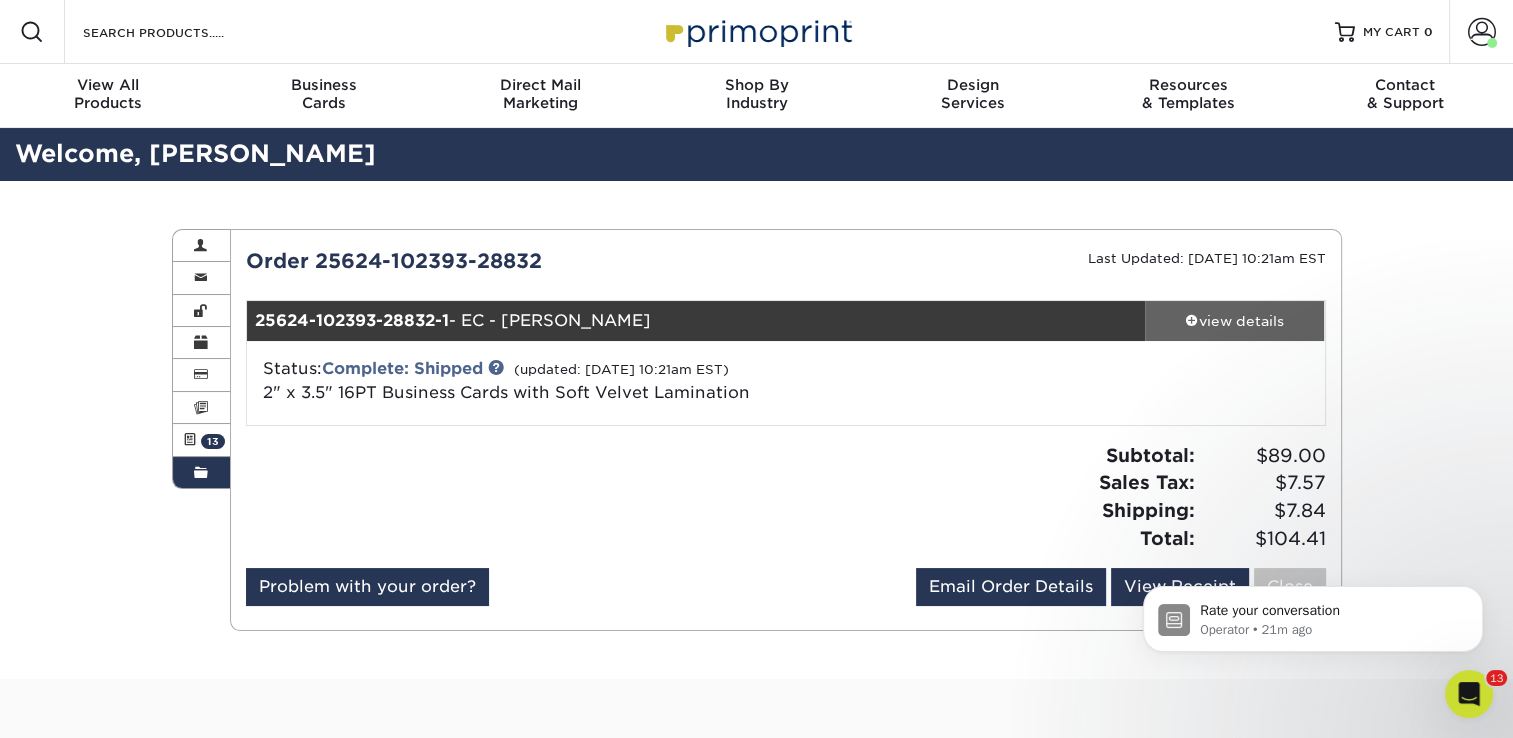 click on "view details" at bounding box center (1235, 321) 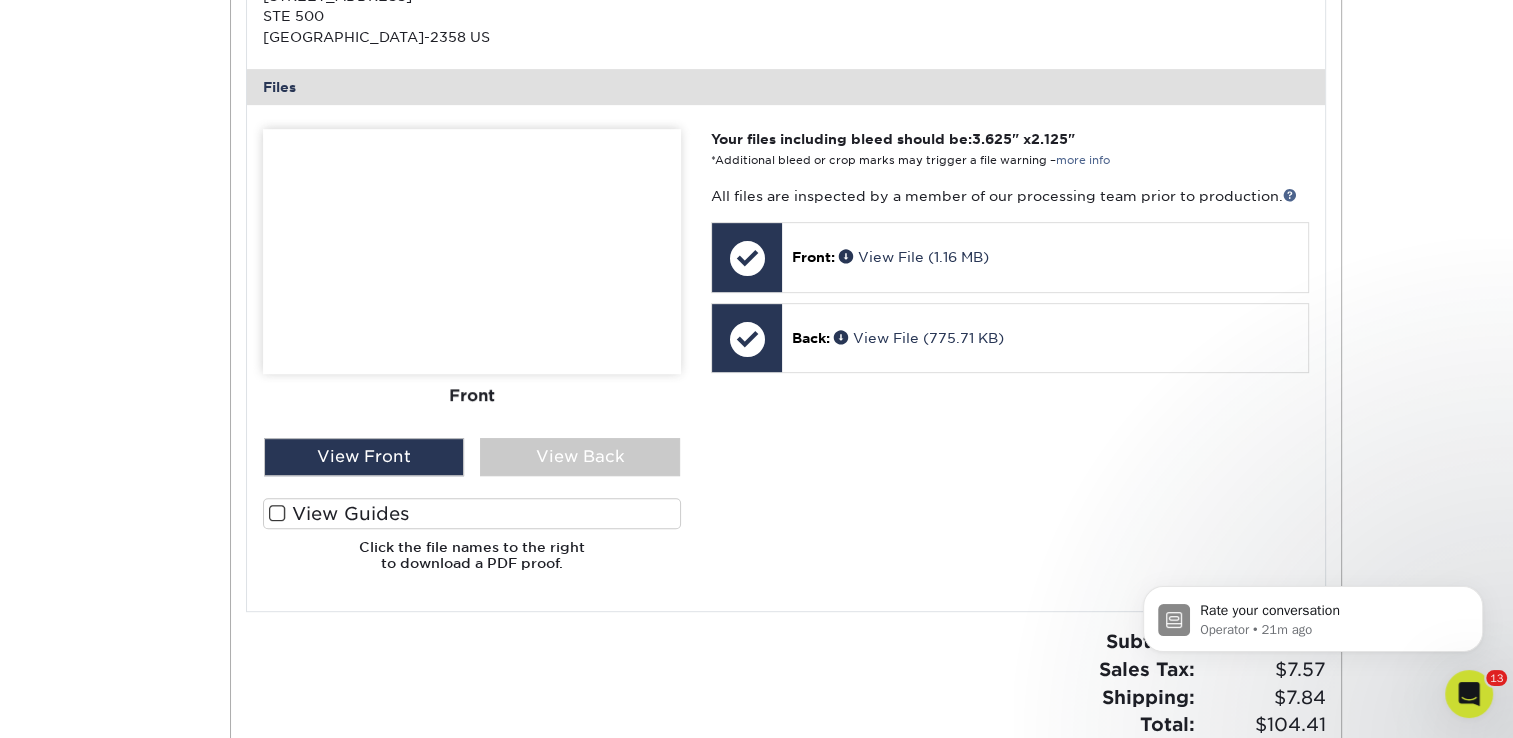 scroll, scrollTop: 900, scrollLeft: 0, axis: vertical 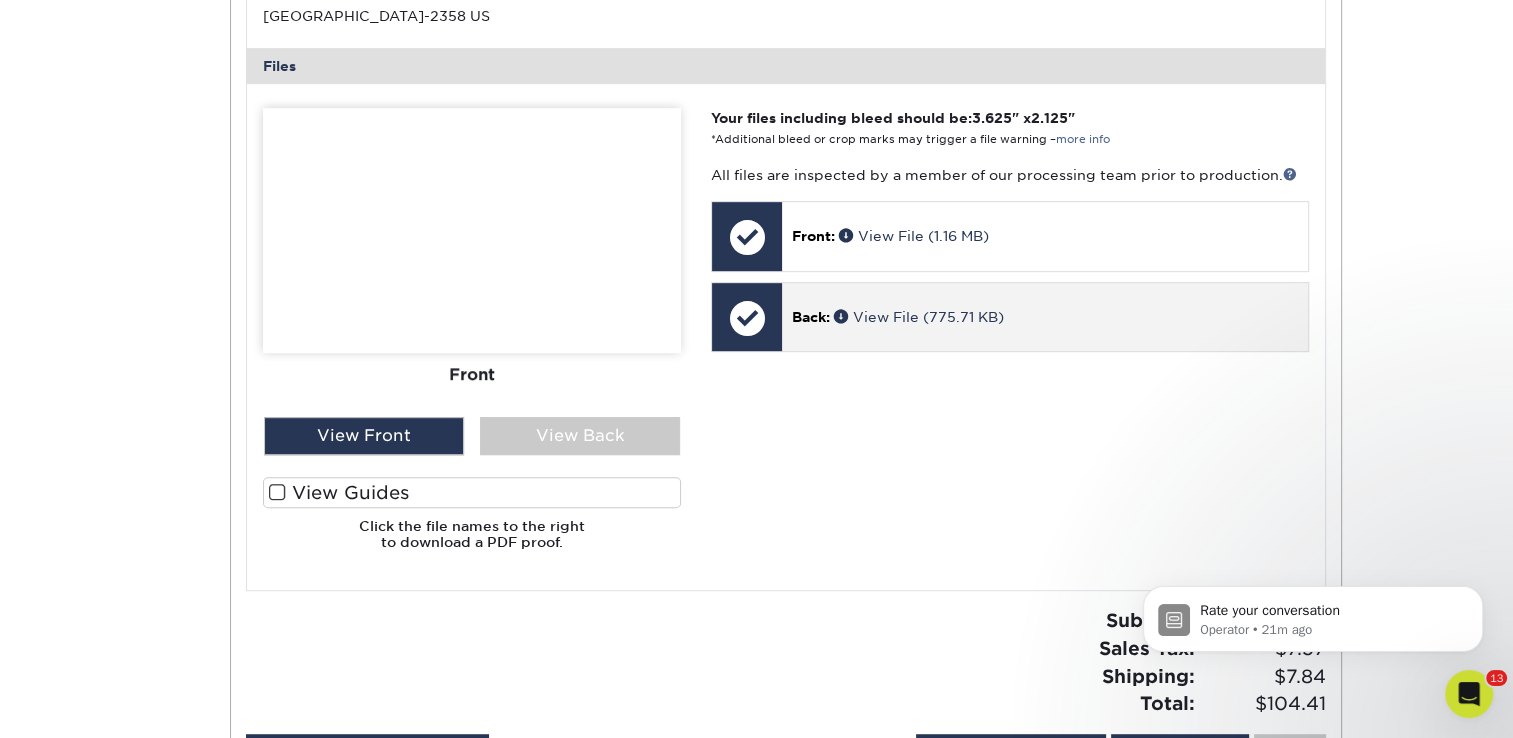 click on "Back:    View File (775.71 KB)" at bounding box center [1044, 317] 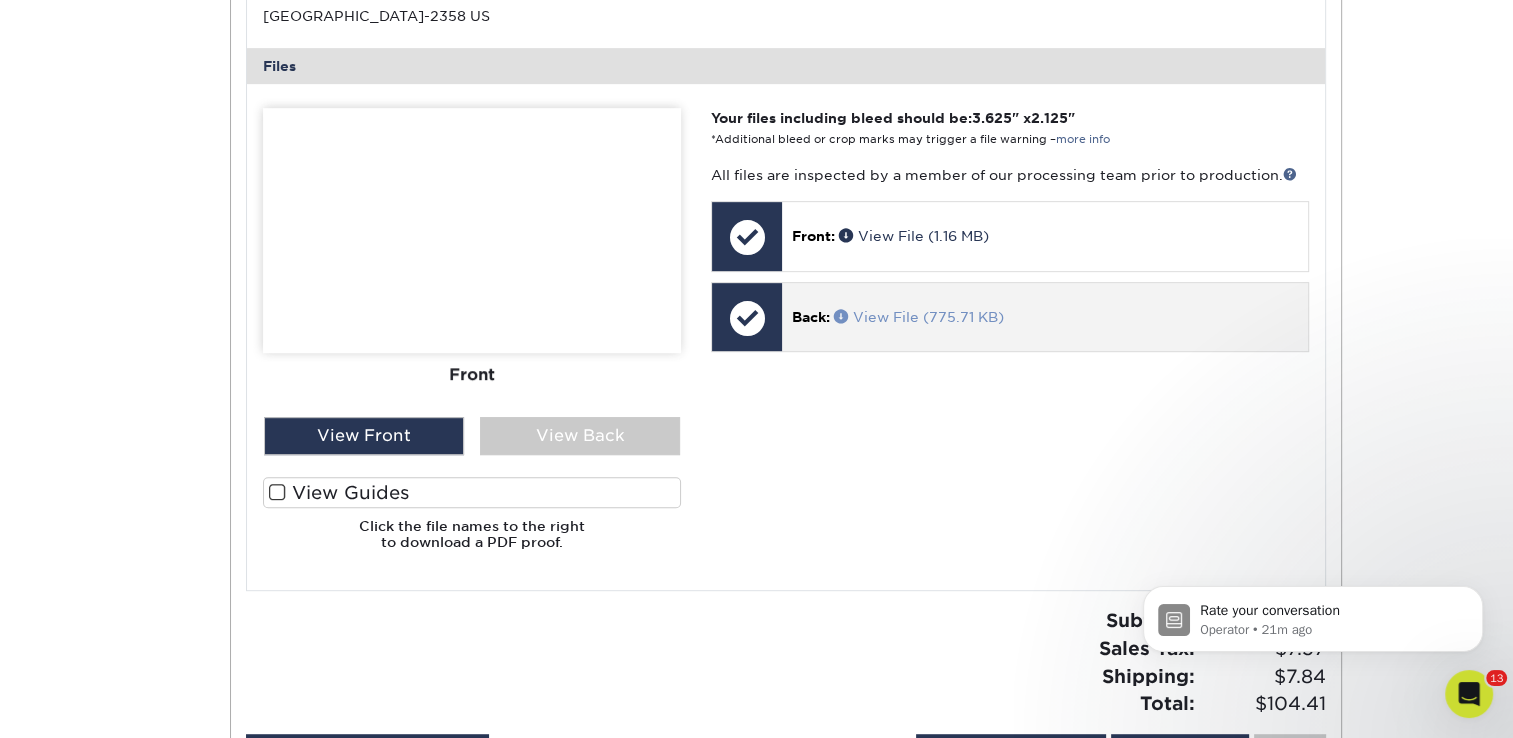 click on "View File (775.71 KB)" at bounding box center [919, 317] 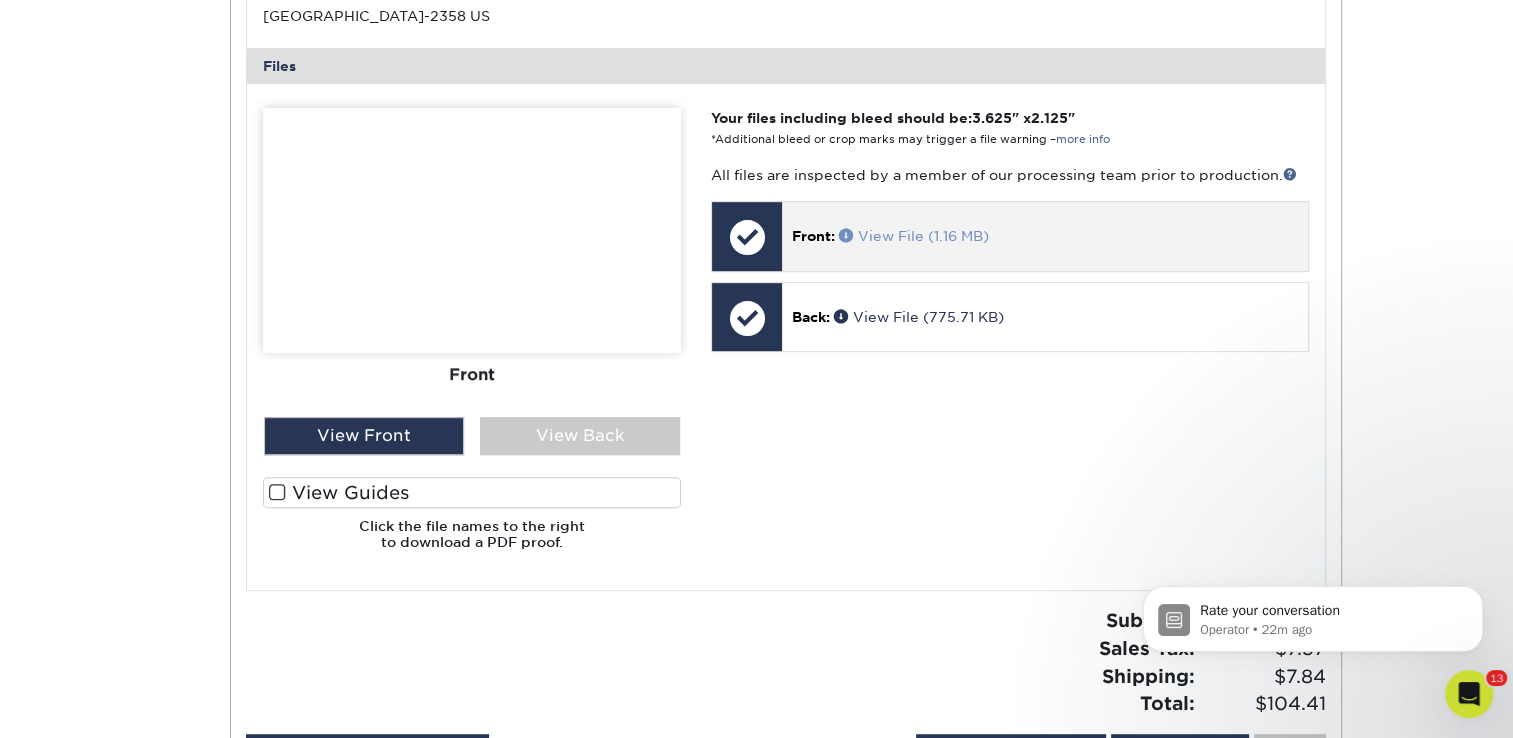 click on "View File (1.16 MB)" at bounding box center [914, 236] 